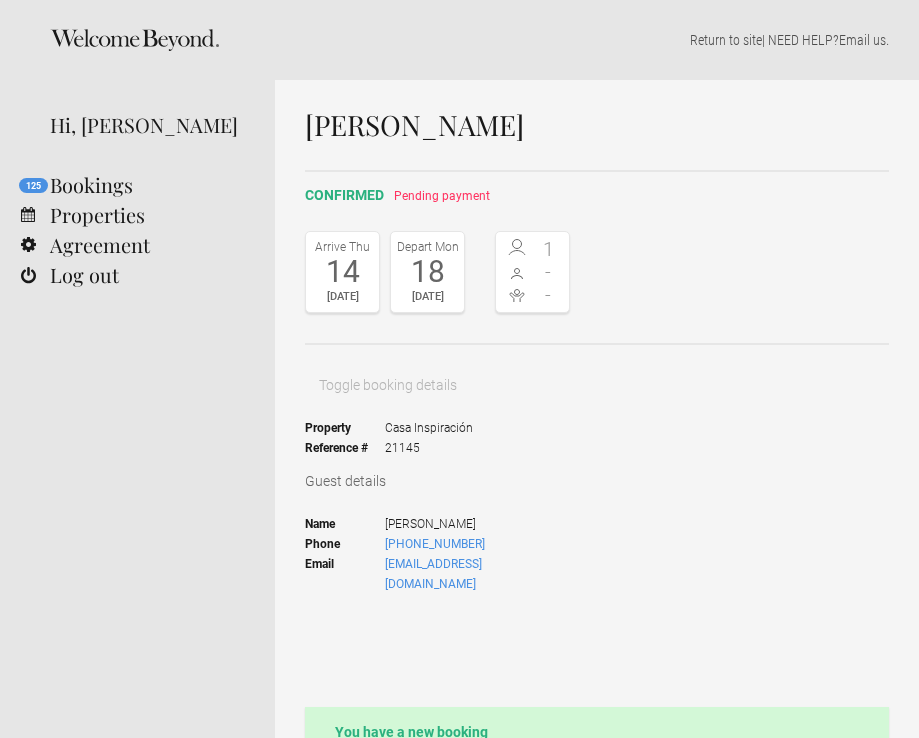 select on "EUR" 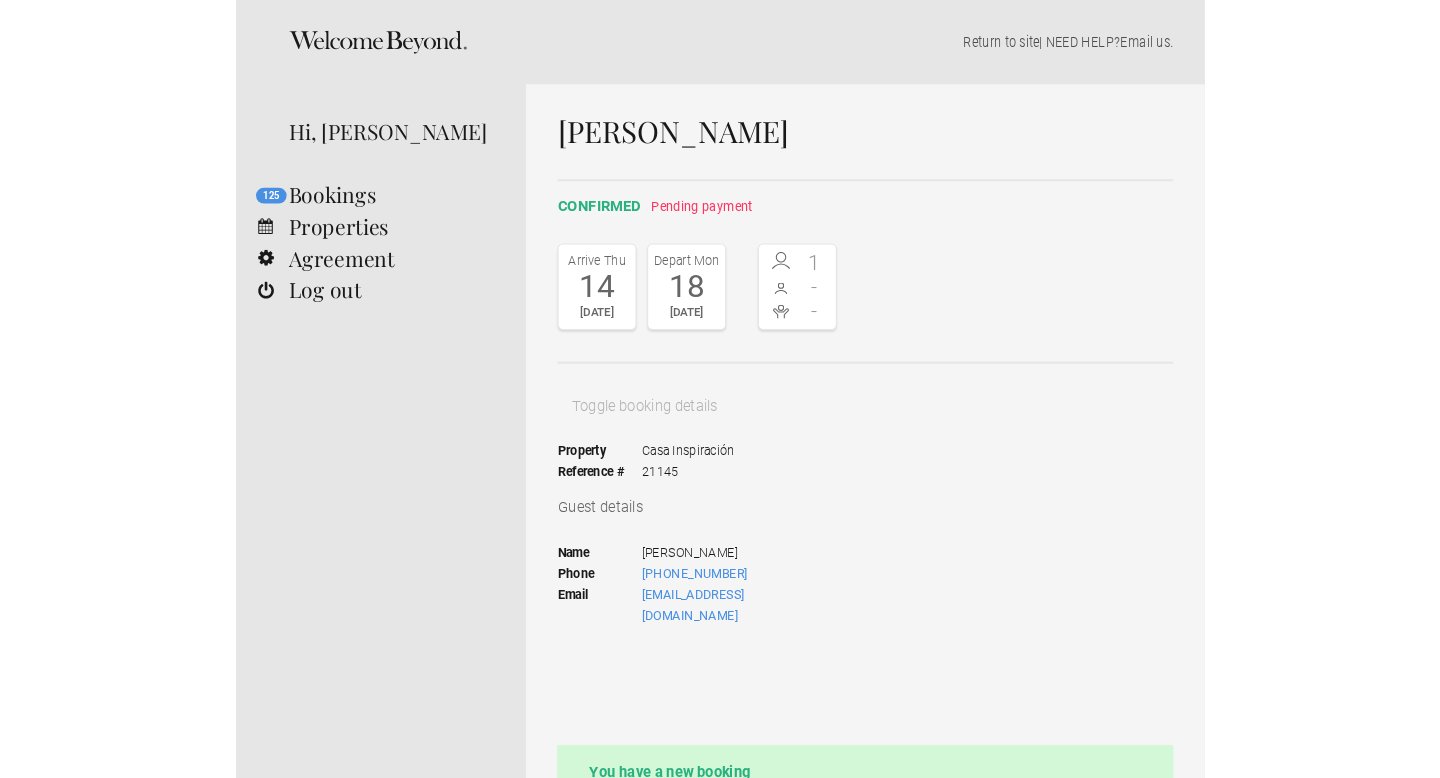 scroll, scrollTop: 0, scrollLeft: 0, axis: both 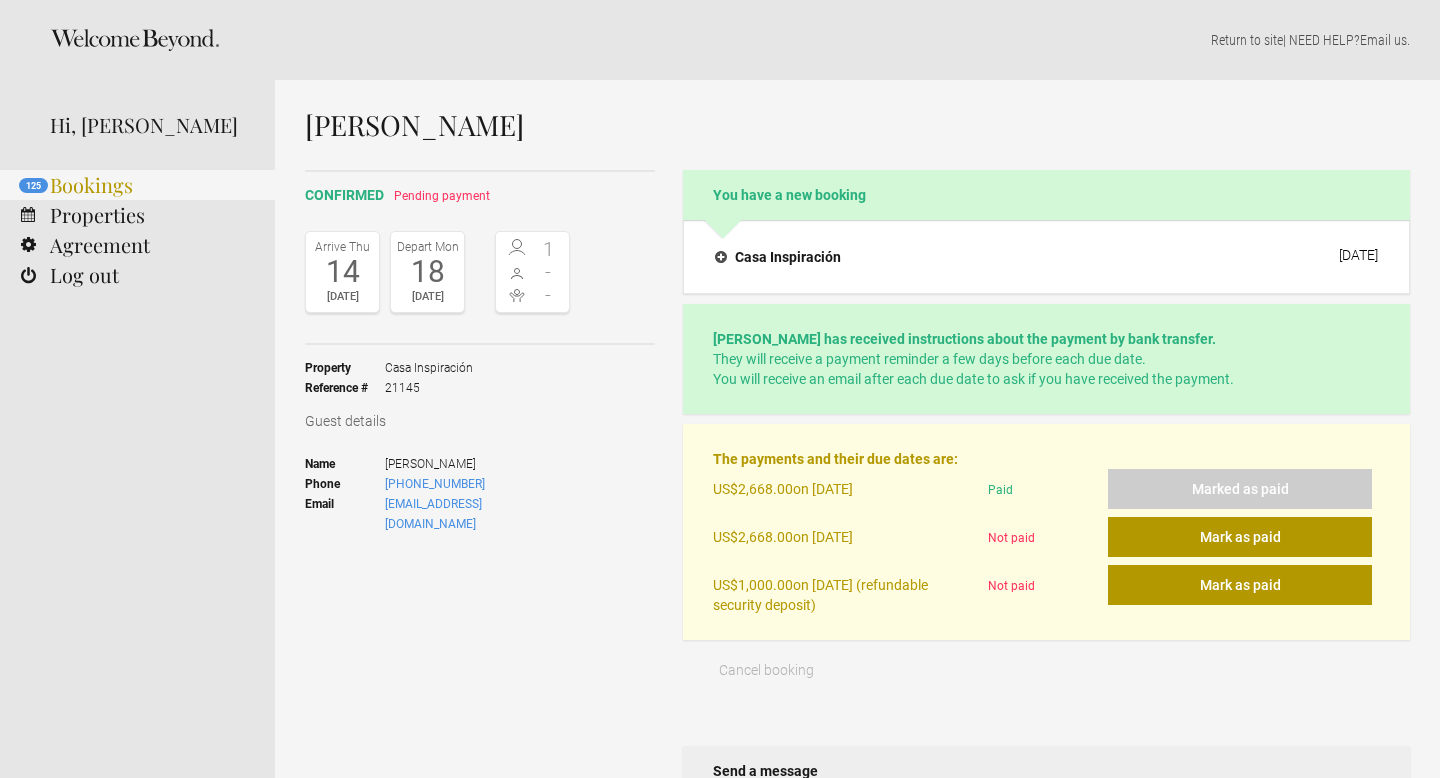 click on "125
Bookings" at bounding box center [137, 185] 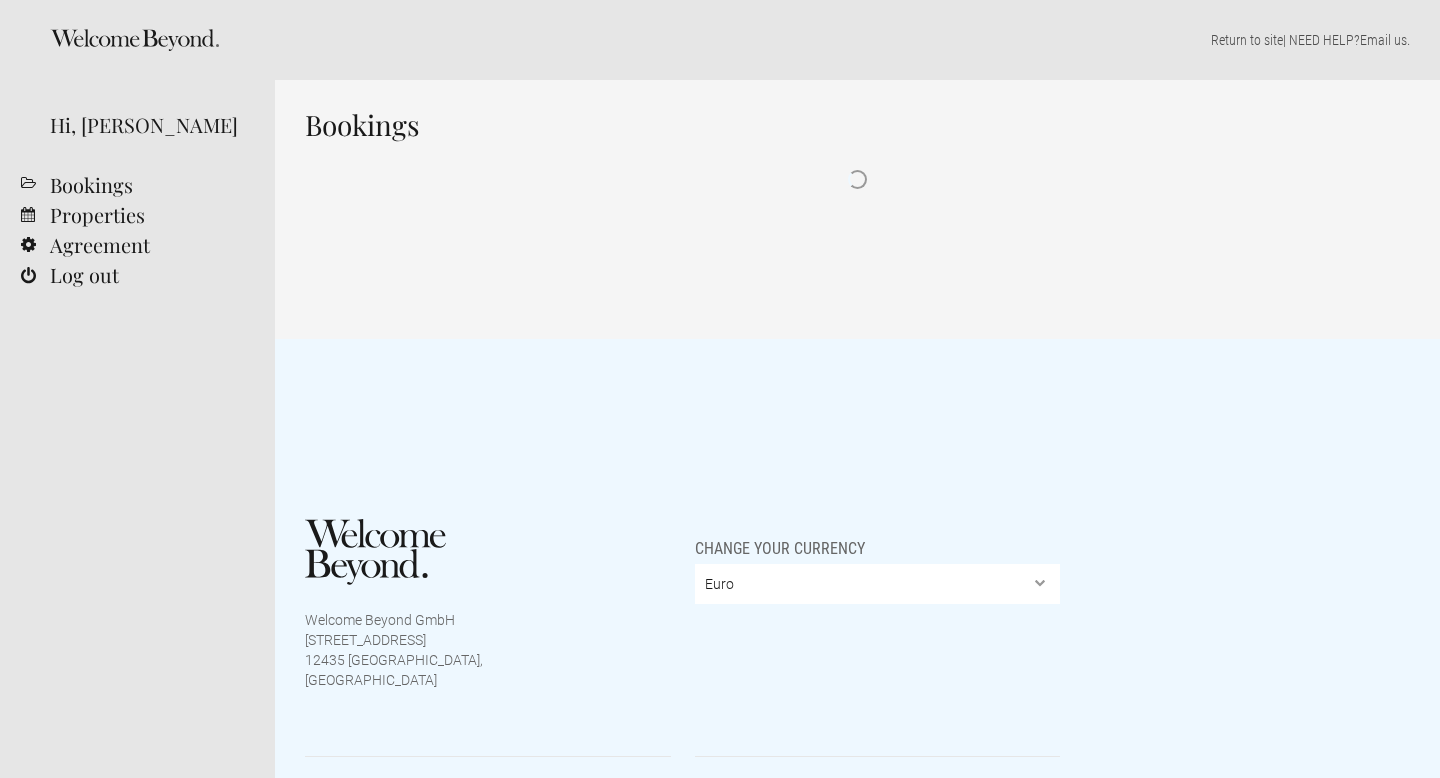 select on "EUR" 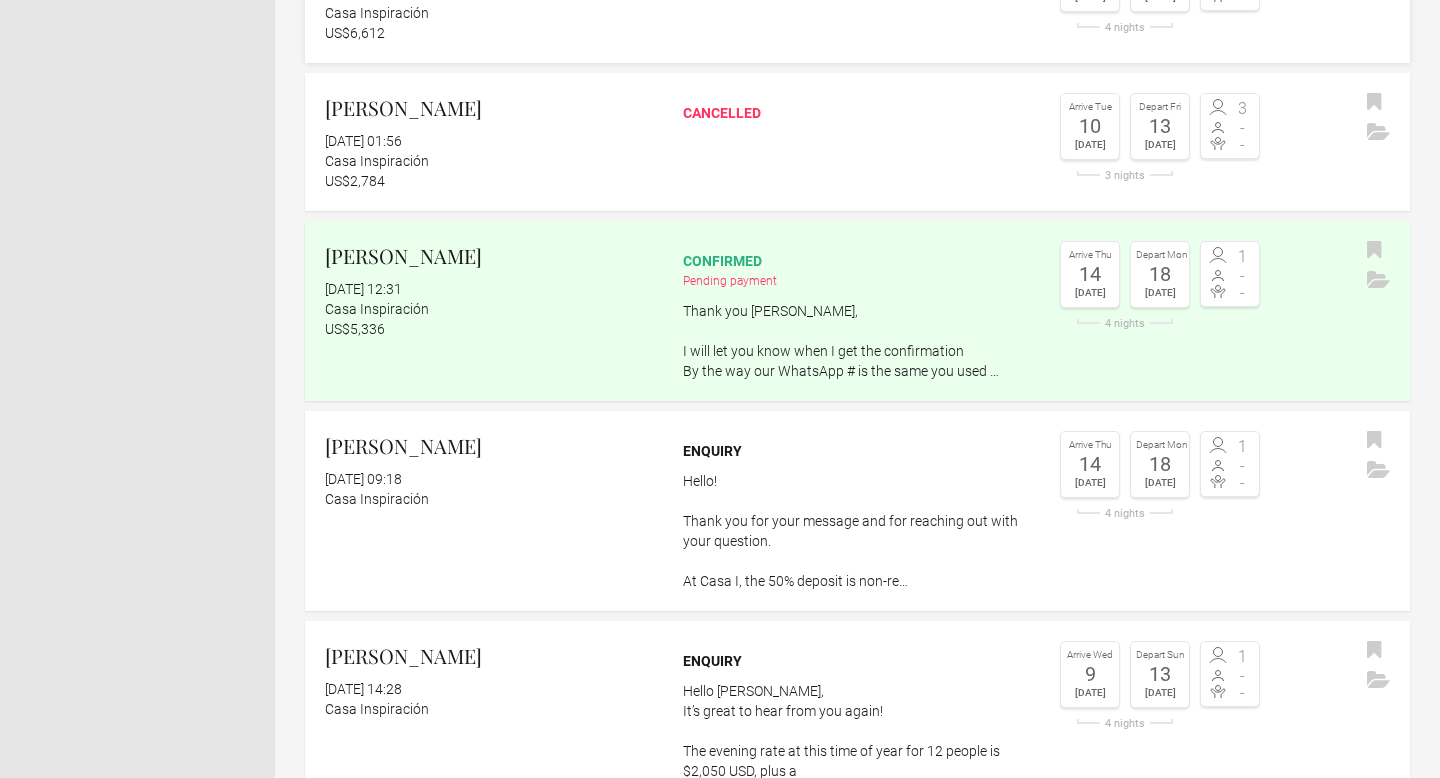 scroll, scrollTop: 377, scrollLeft: 0, axis: vertical 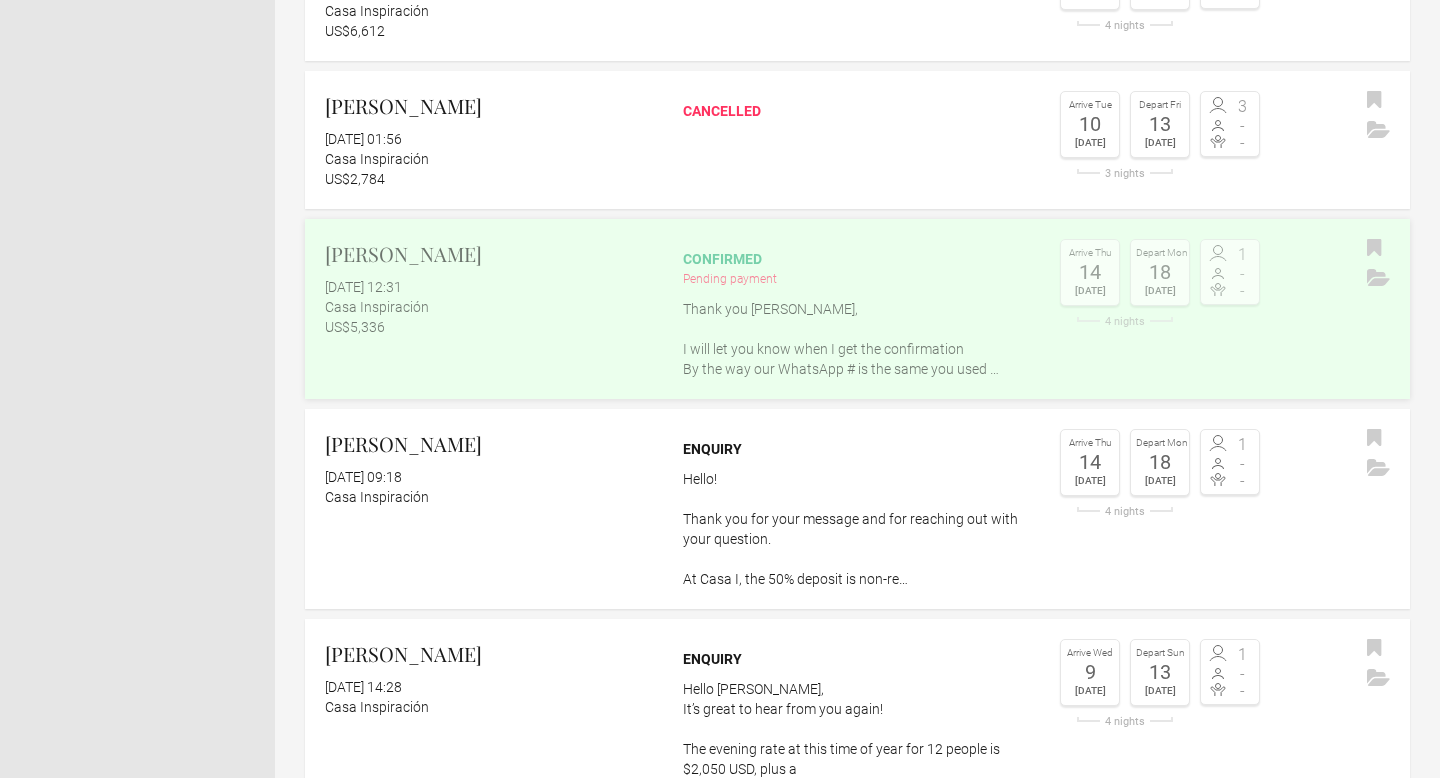 click on "[PERSON_NAME]" at bounding box center [490, 254] 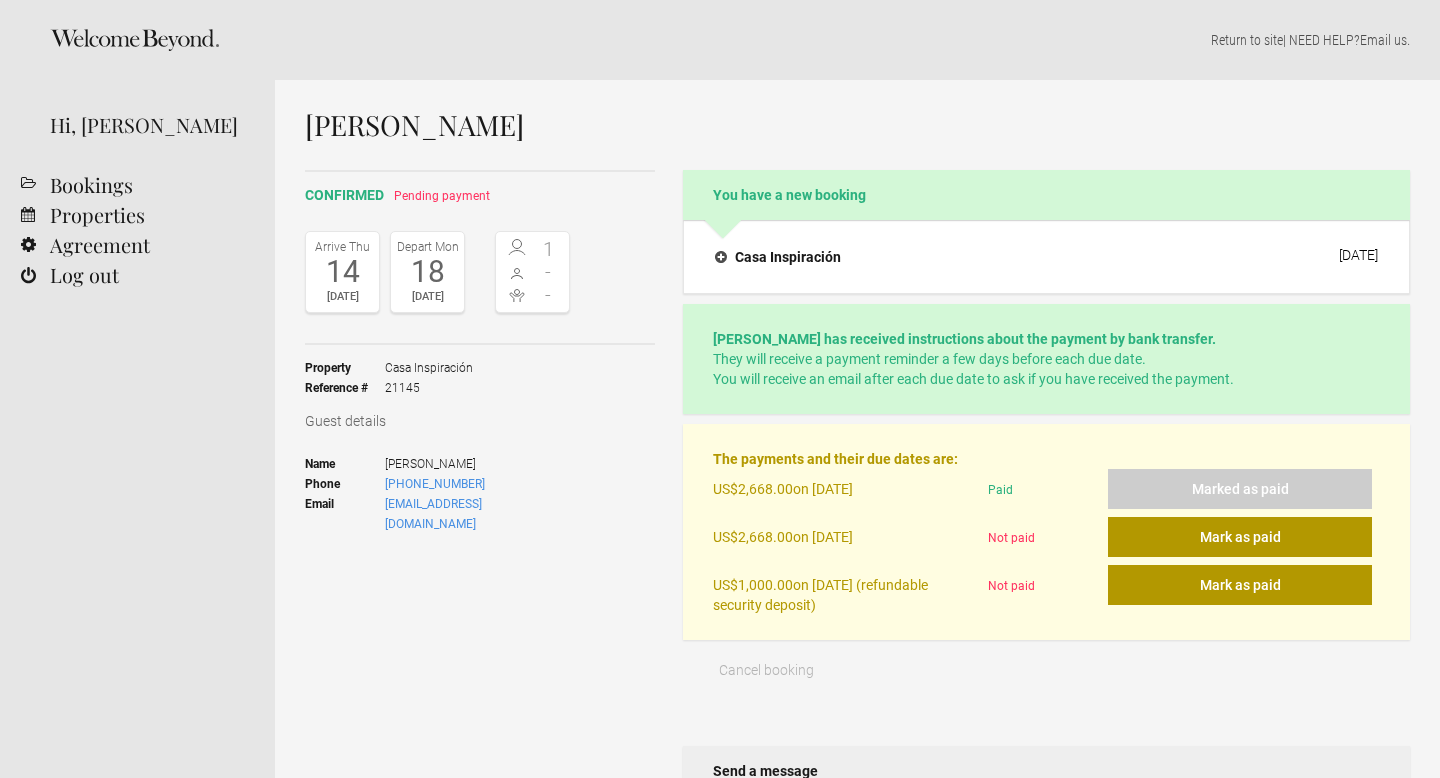 select on "EUR" 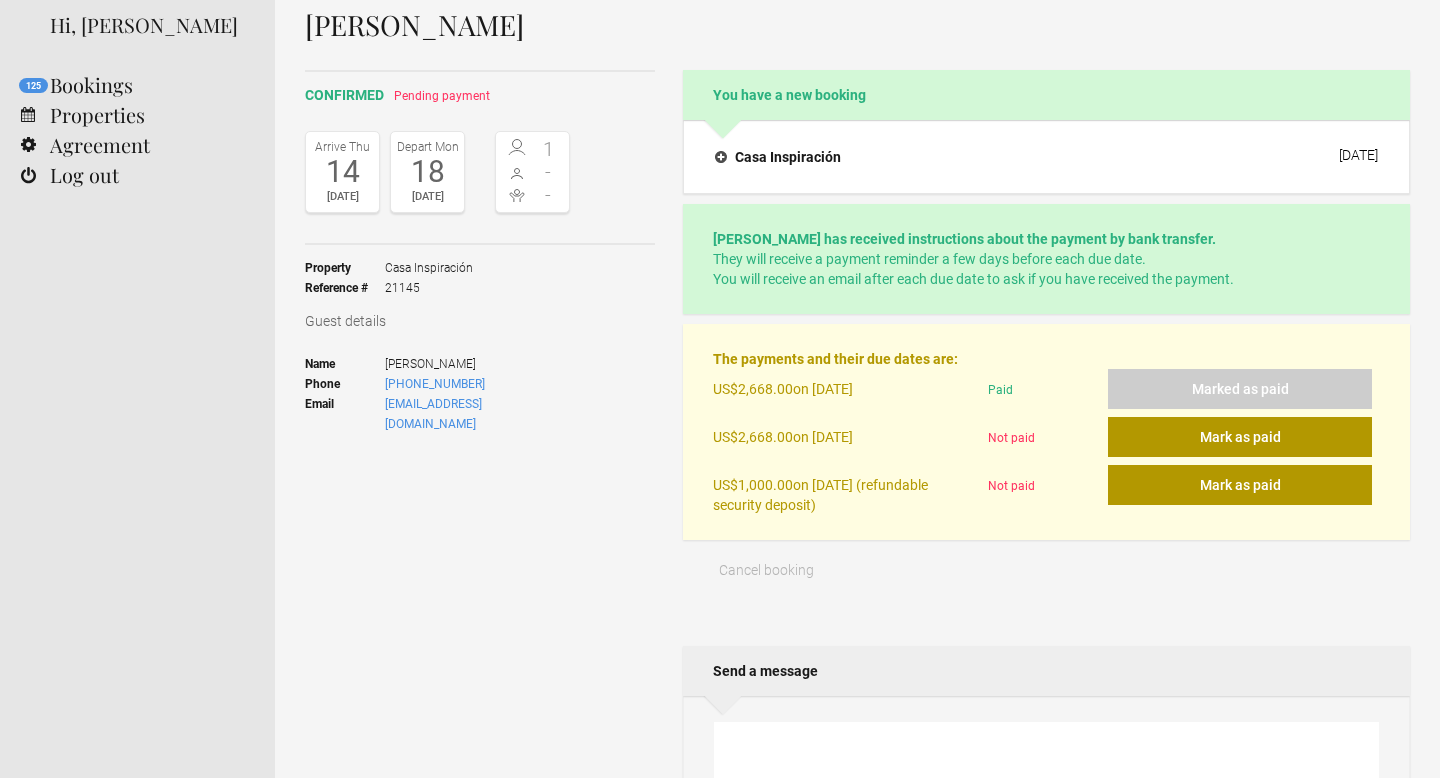 scroll, scrollTop: 98, scrollLeft: 0, axis: vertical 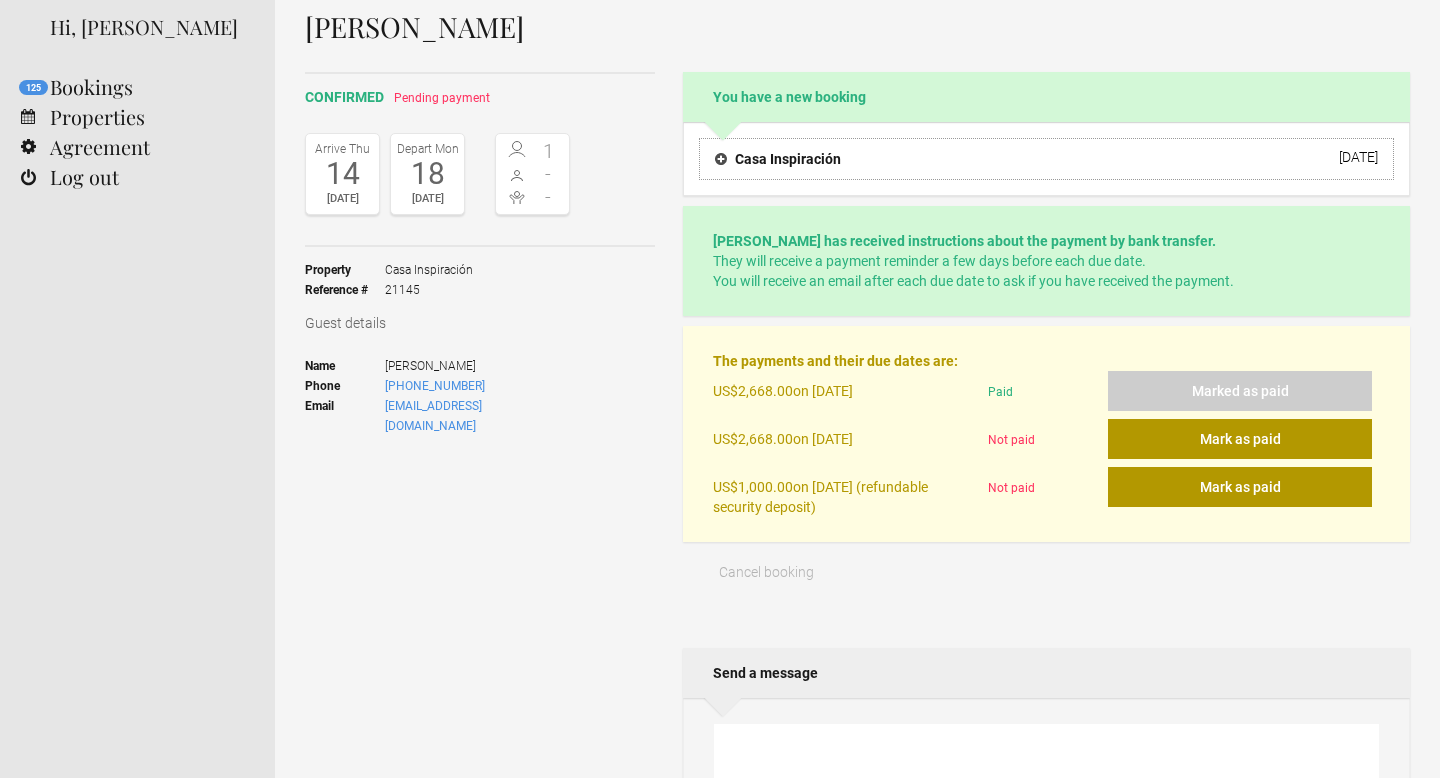 click on "Casa Inspiración" at bounding box center [778, 159] 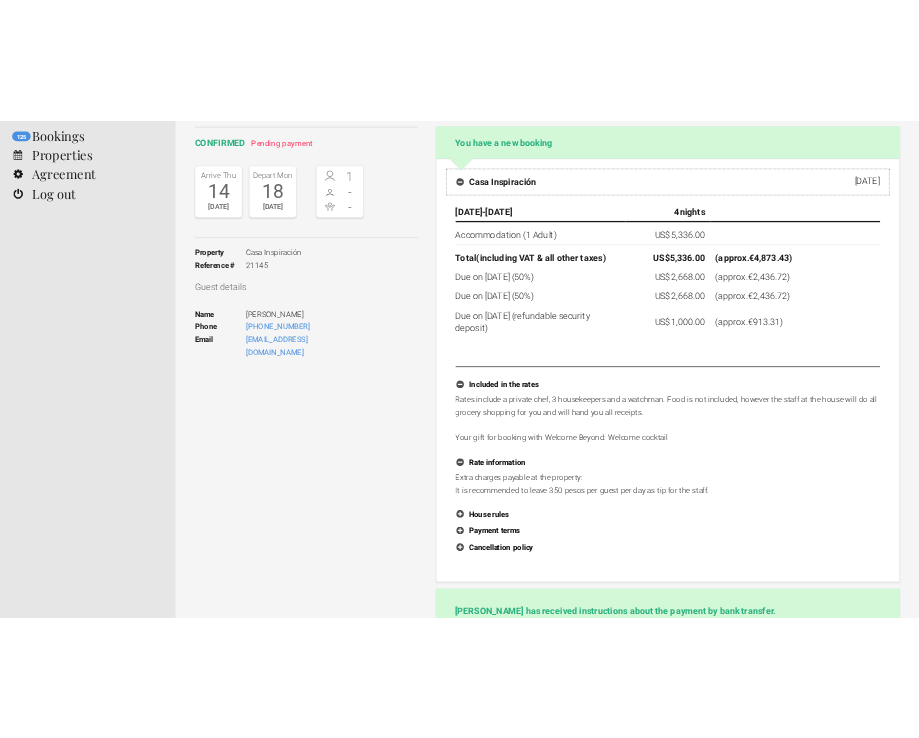 scroll, scrollTop: 167, scrollLeft: 0, axis: vertical 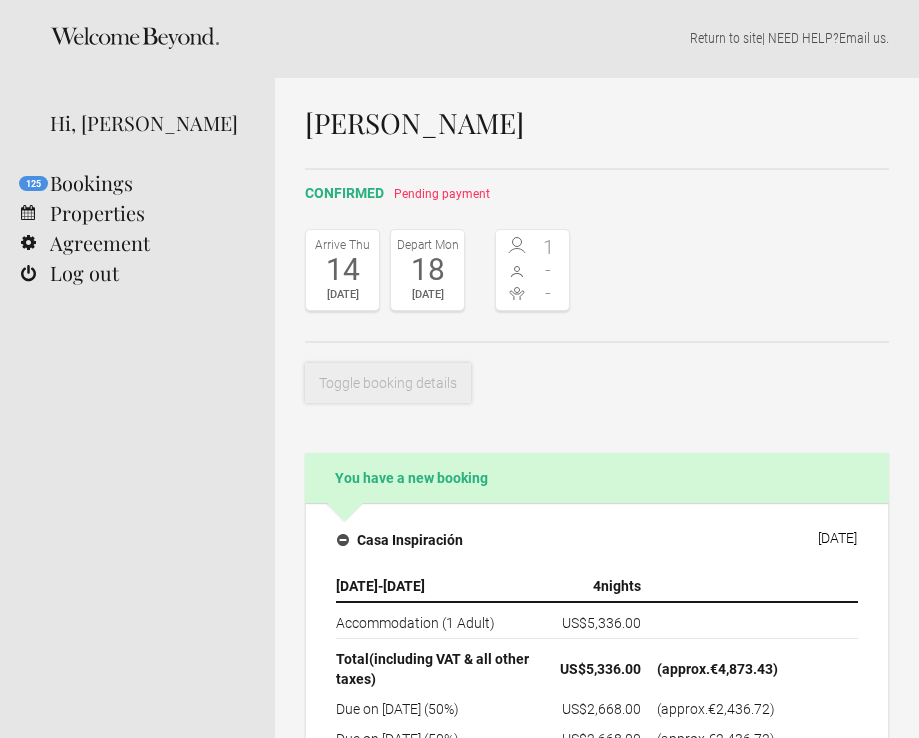 click on "Toggle booking details" at bounding box center (388, 383) 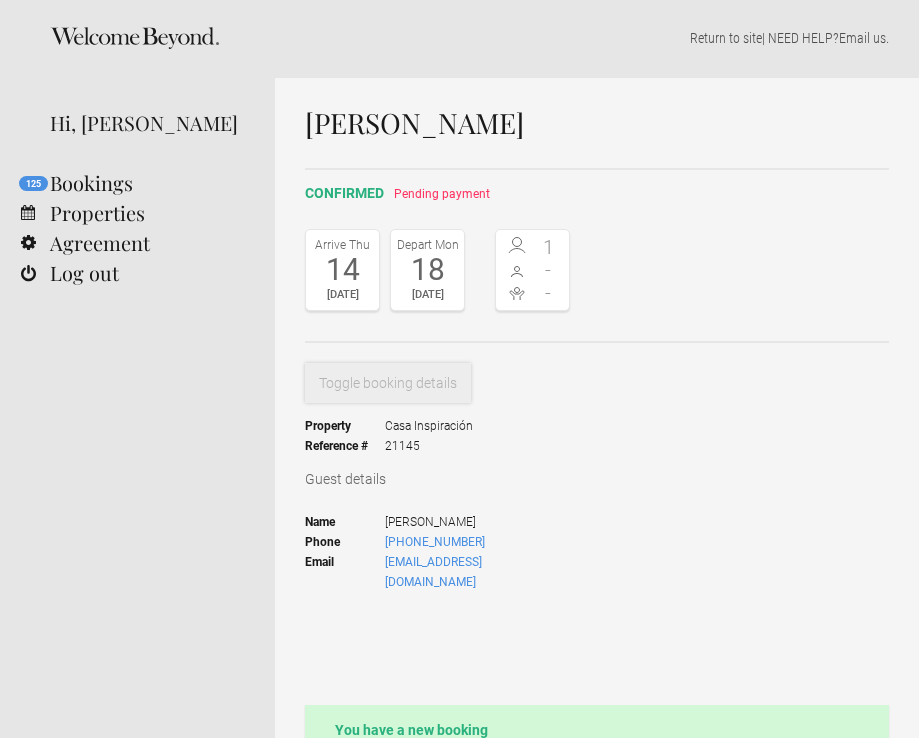 click on "Toggle booking details" at bounding box center [388, 383] 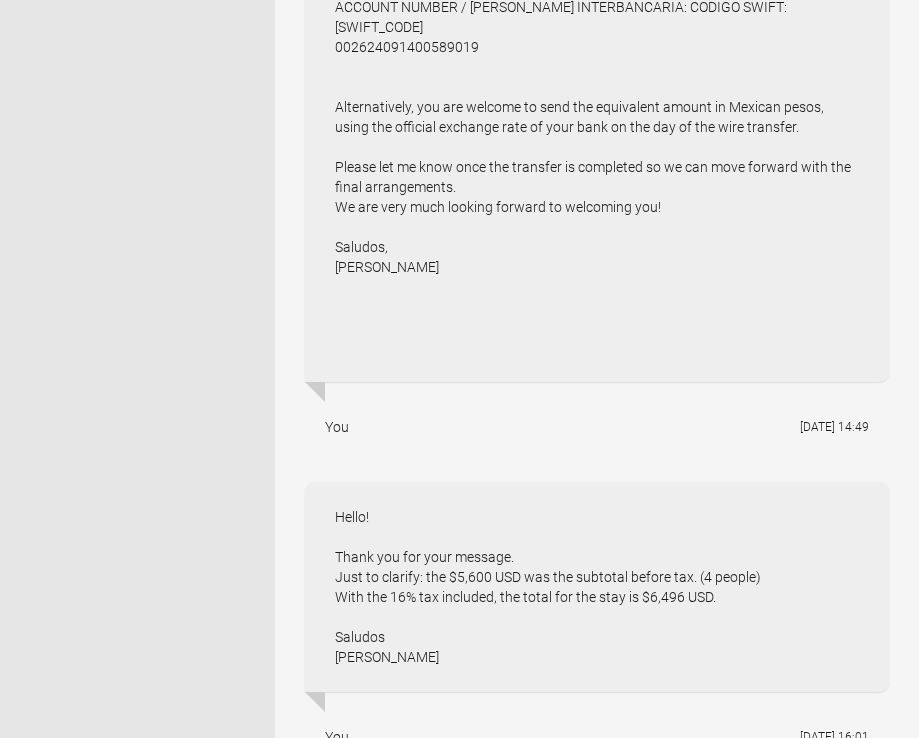 scroll, scrollTop: 5763, scrollLeft: 0, axis: vertical 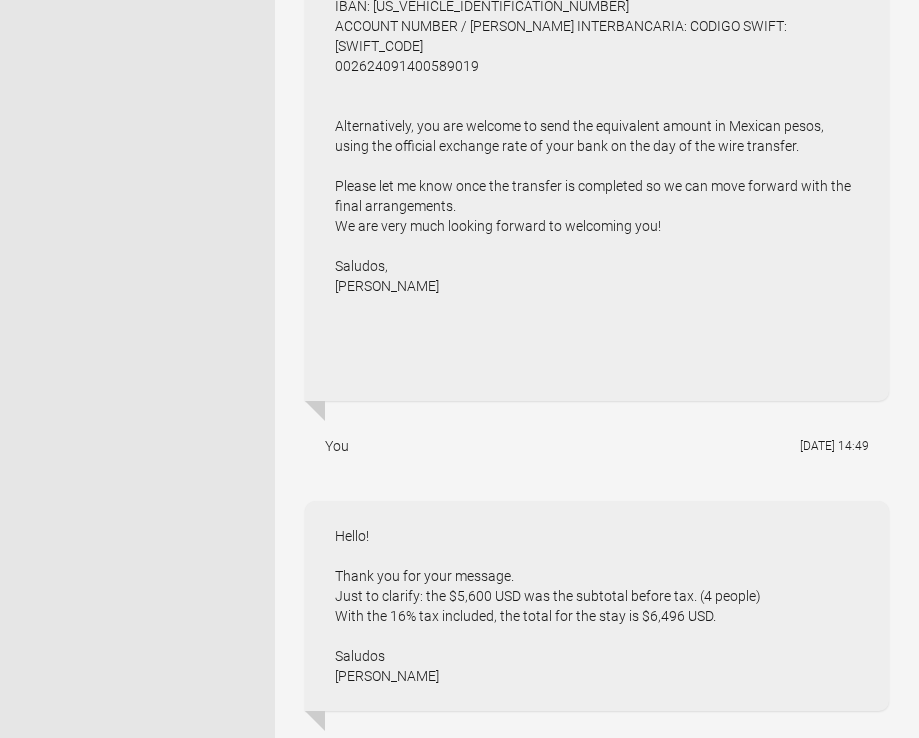 click on "You
29 April 2025 at 14:49" at bounding box center [597, 446] 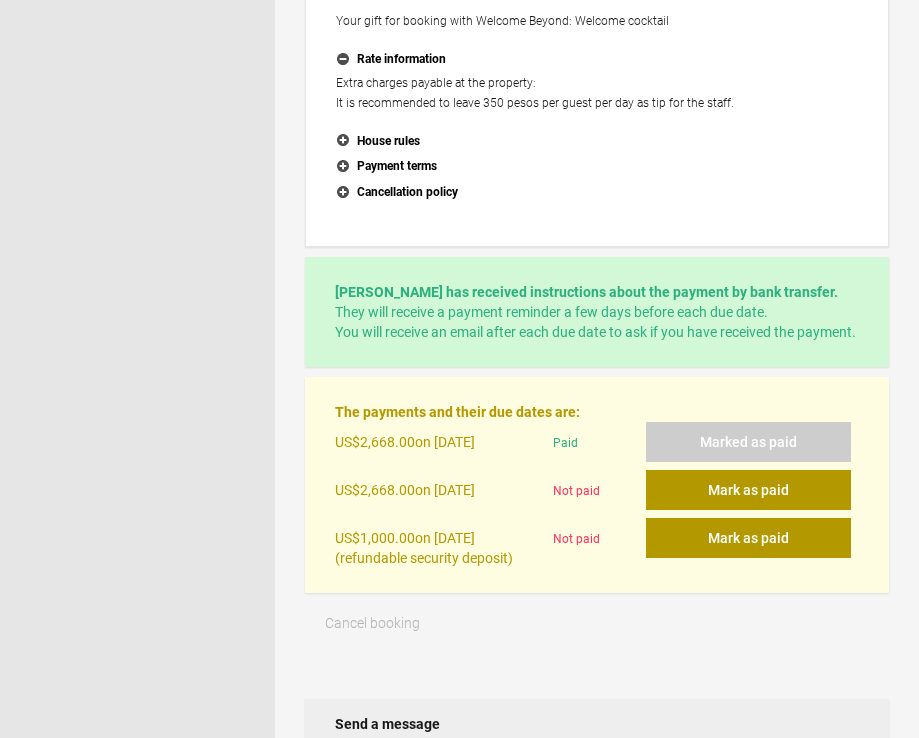 scroll, scrollTop: 28, scrollLeft: 0, axis: vertical 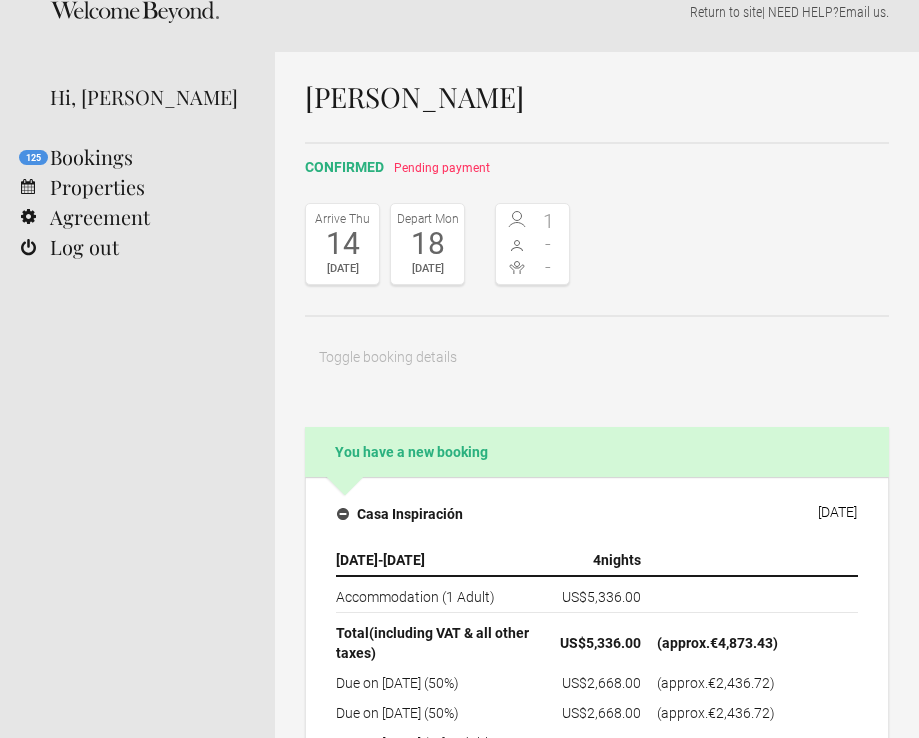 click 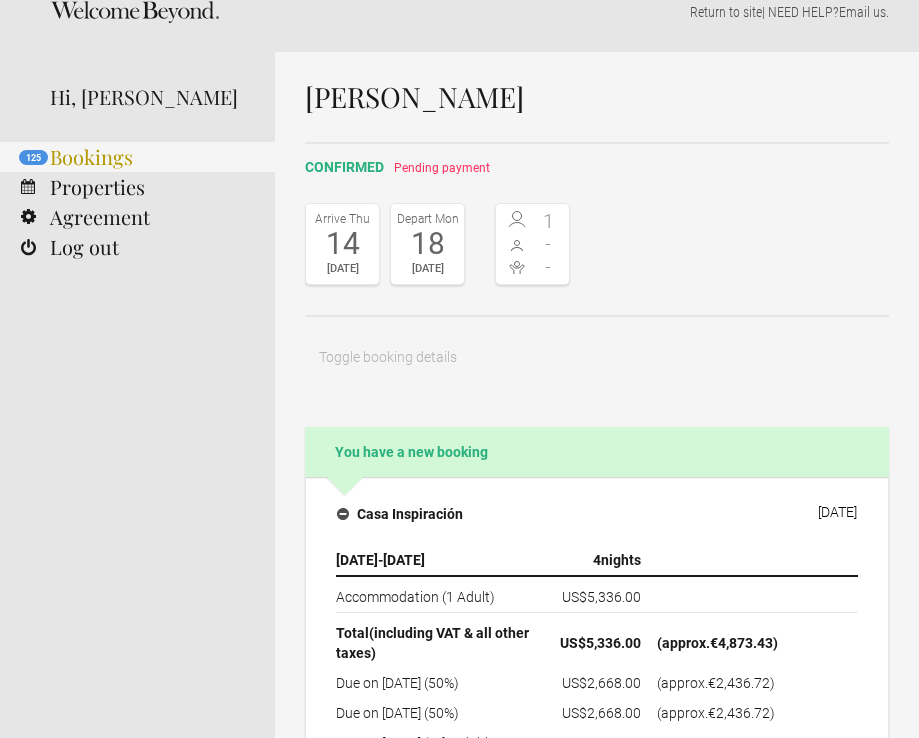 click on "125
Bookings" at bounding box center (137, 157) 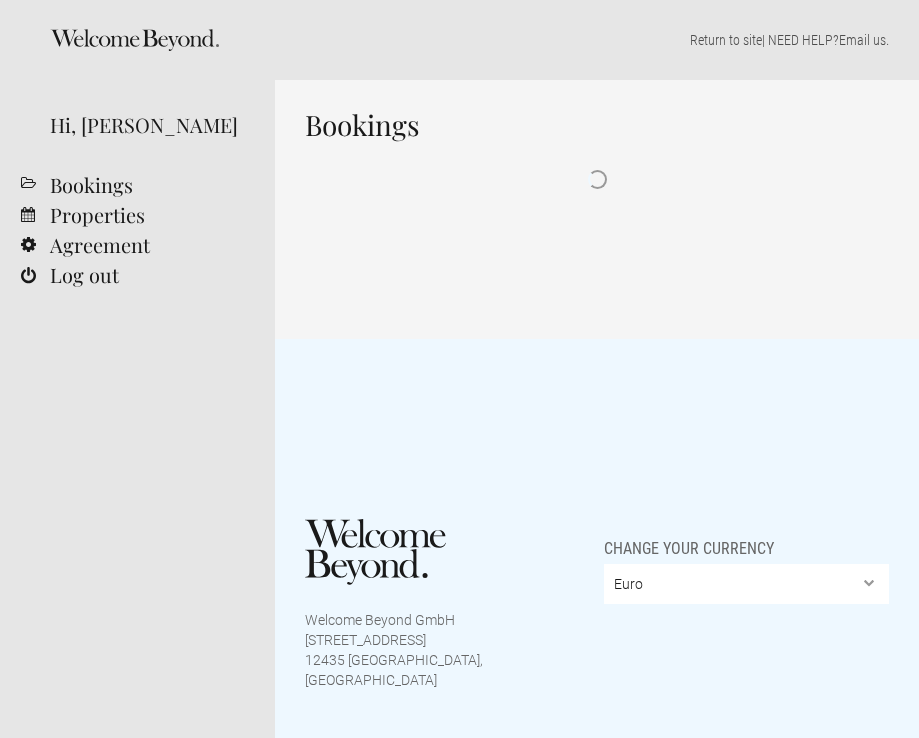select on "EUR" 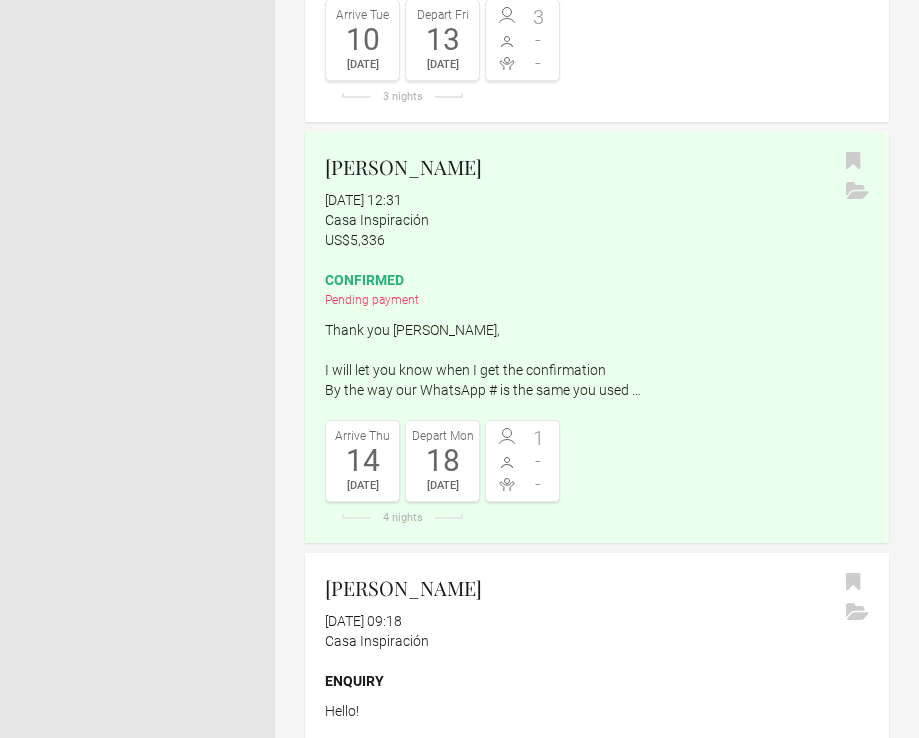 scroll, scrollTop: 824, scrollLeft: 0, axis: vertical 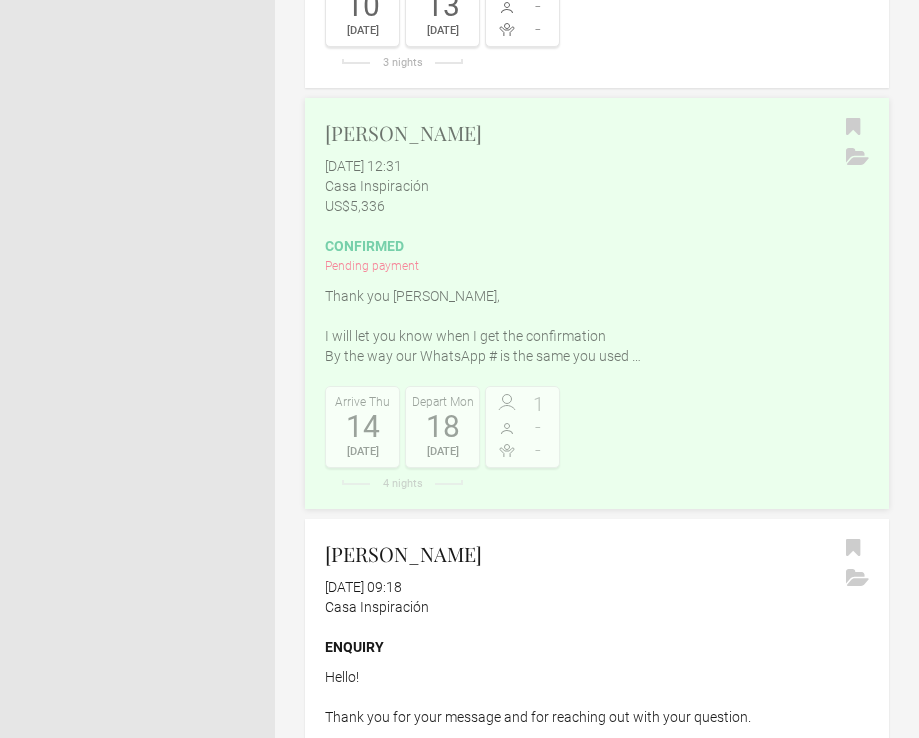 click at bounding box center (507, 404) 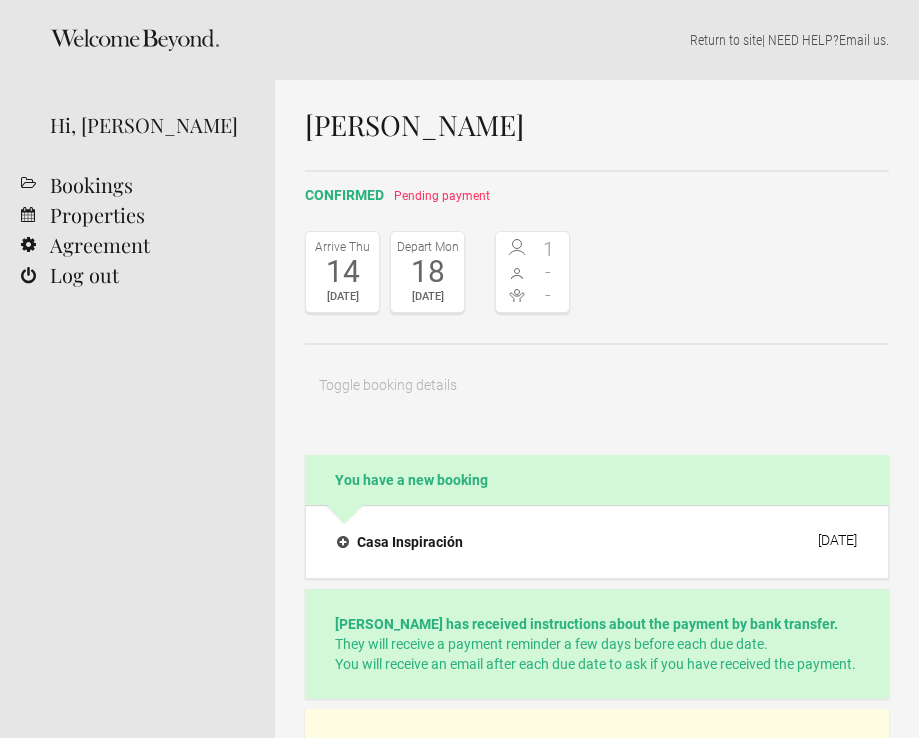 select on "EUR" 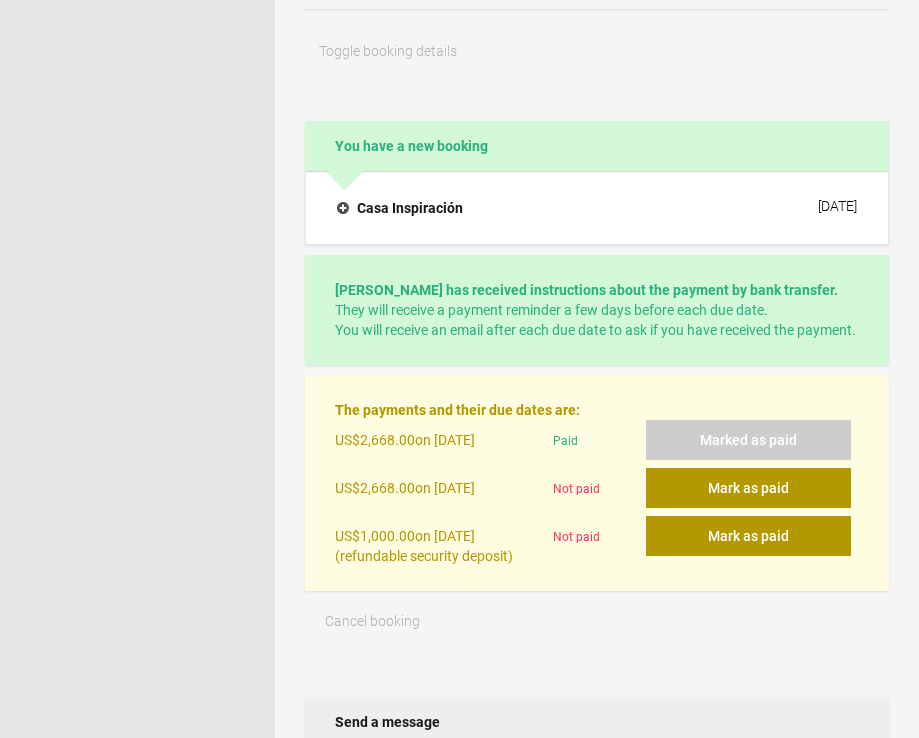 scroll, scrollTop: 360, scrollLeft: 0, axis: vertical 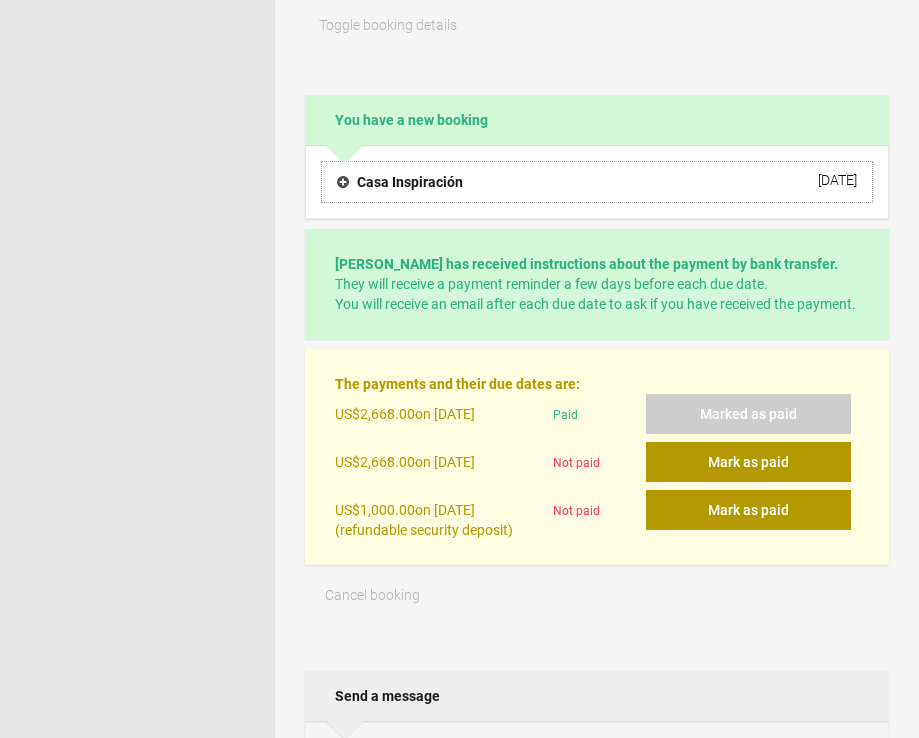 click on "Casa Inspiración" at bounding box center (400, 182) 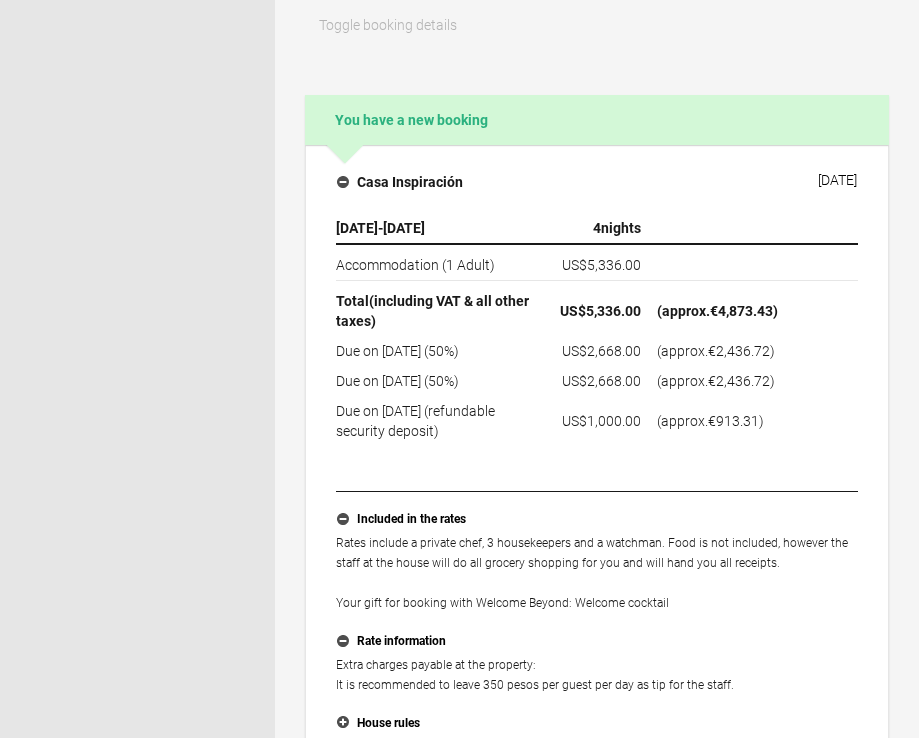 click on "Total  (including VAT & all other taxes)" at bounding box center [440, 309] 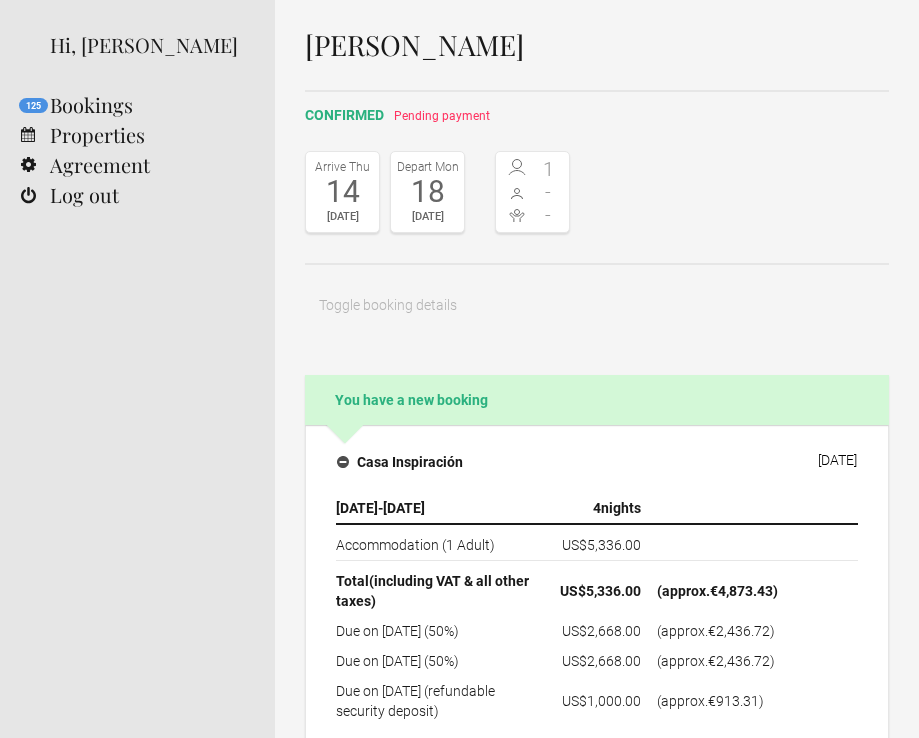 scroll, scrollTop: 0, scrollLeft: 0, axis: both 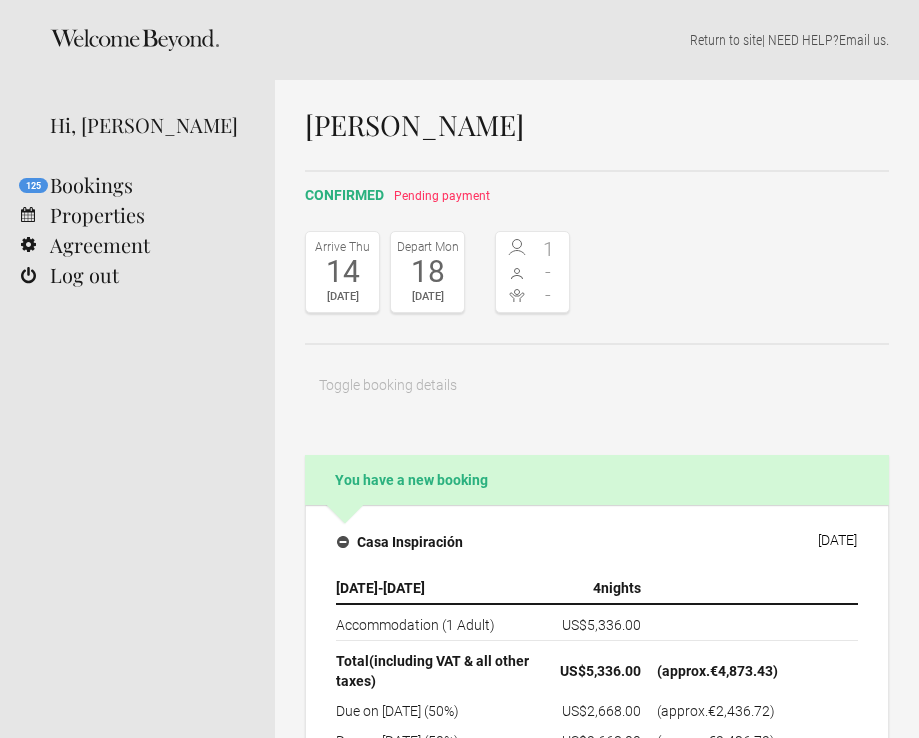 click 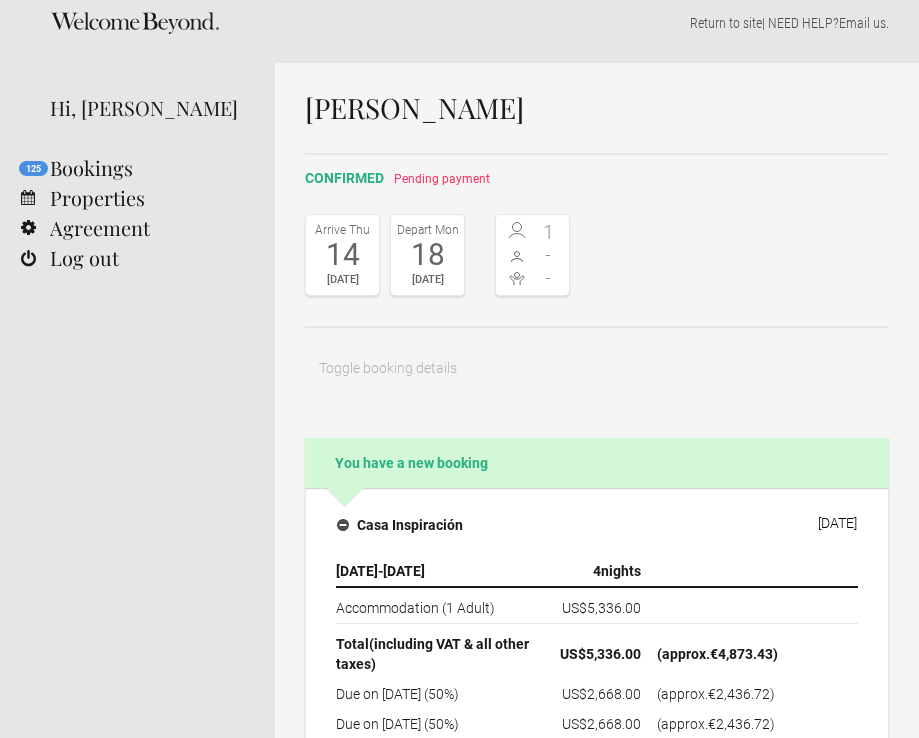 scroll, scrollTop: 0, scrollLeft: 0, axis: both 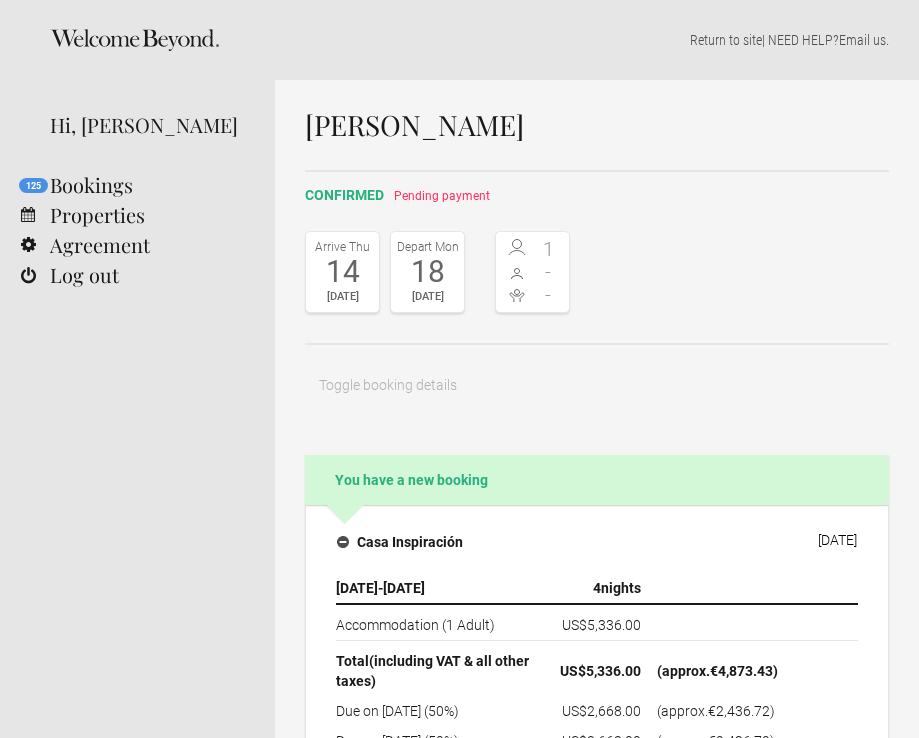 click on "You have a new booking" at bounding box center [597, 480] 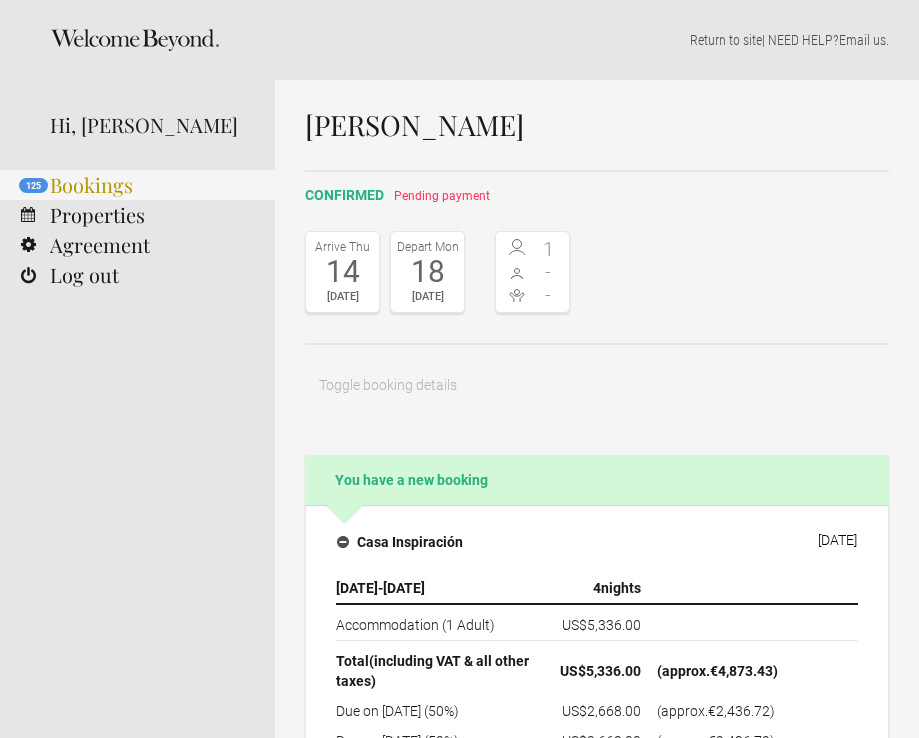 click on "125
Bookings" at bounding box center (137, 185) 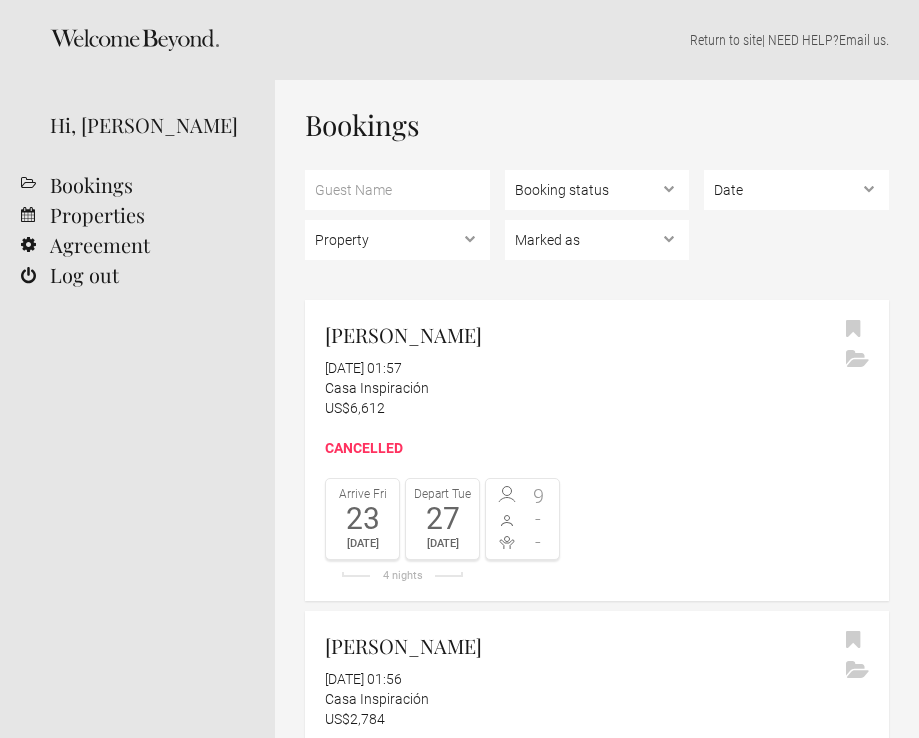 select on "EUR" 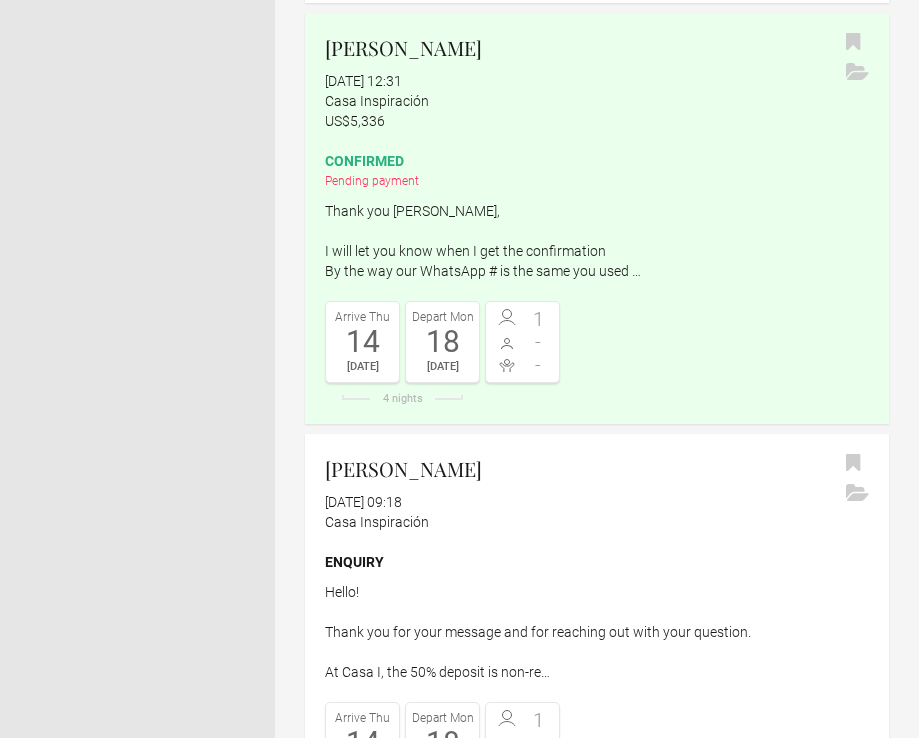 scroll, scrollTop: 925, scrollLeft: 0, axis: vertical 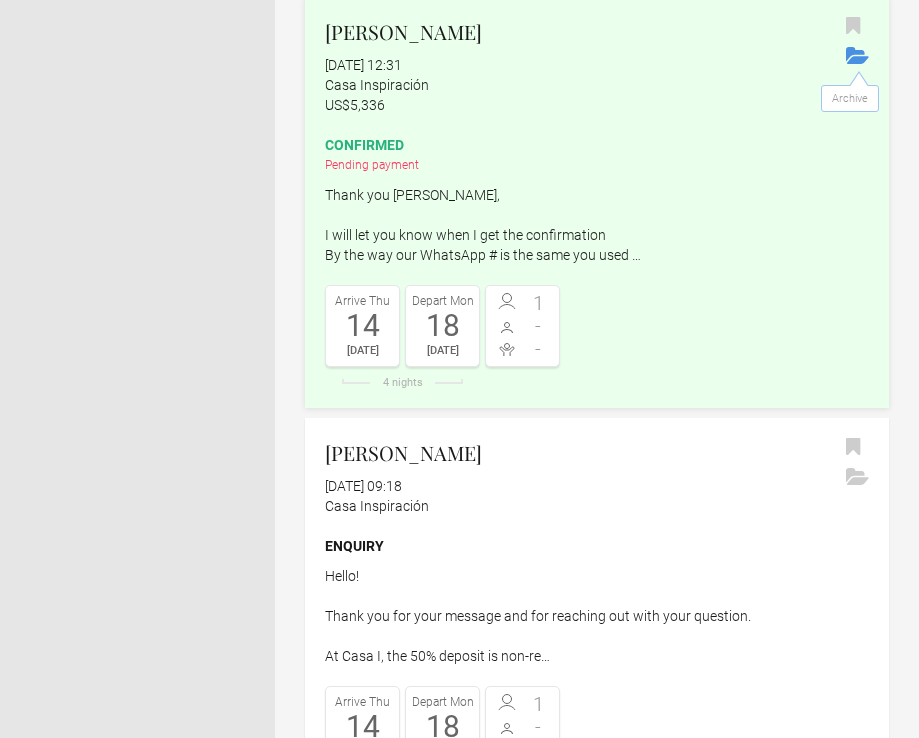 click 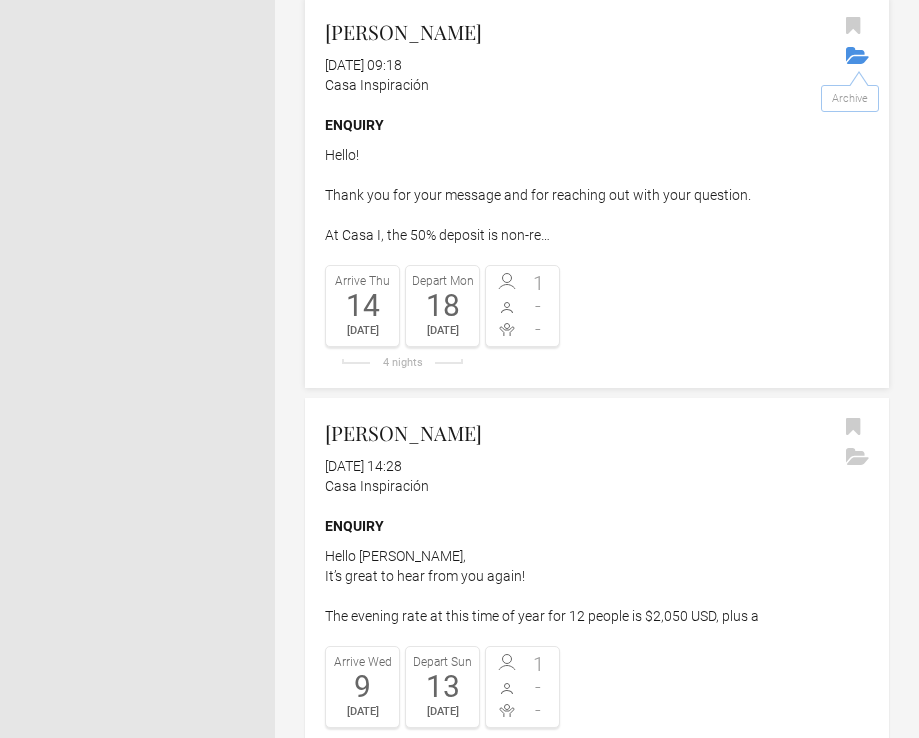 click 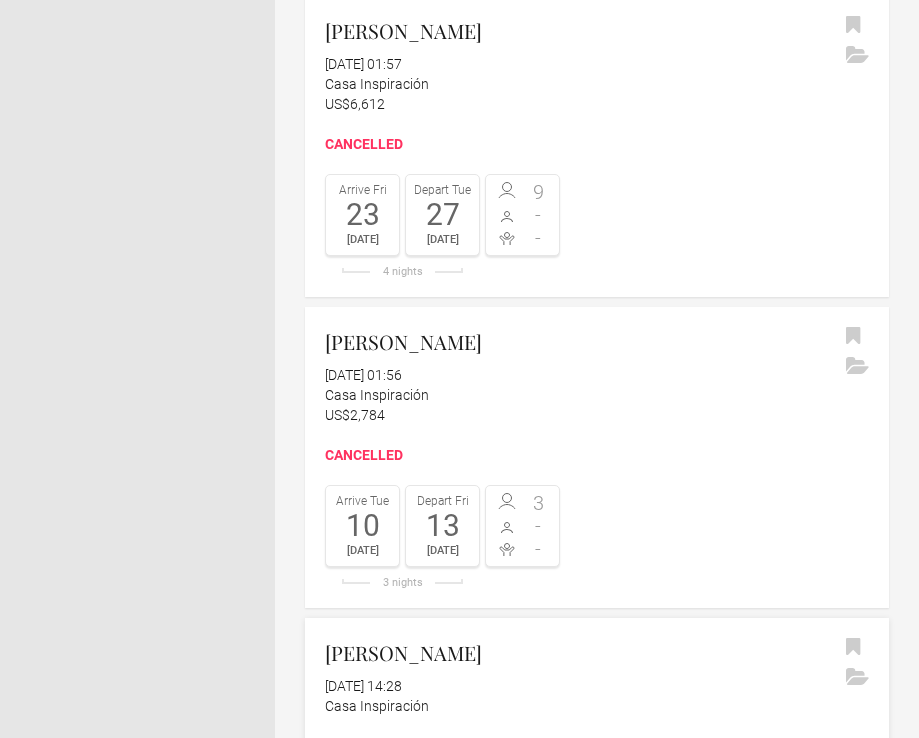 scroll, scrollTop: 89, scrollLeft: 0, axis: vertical 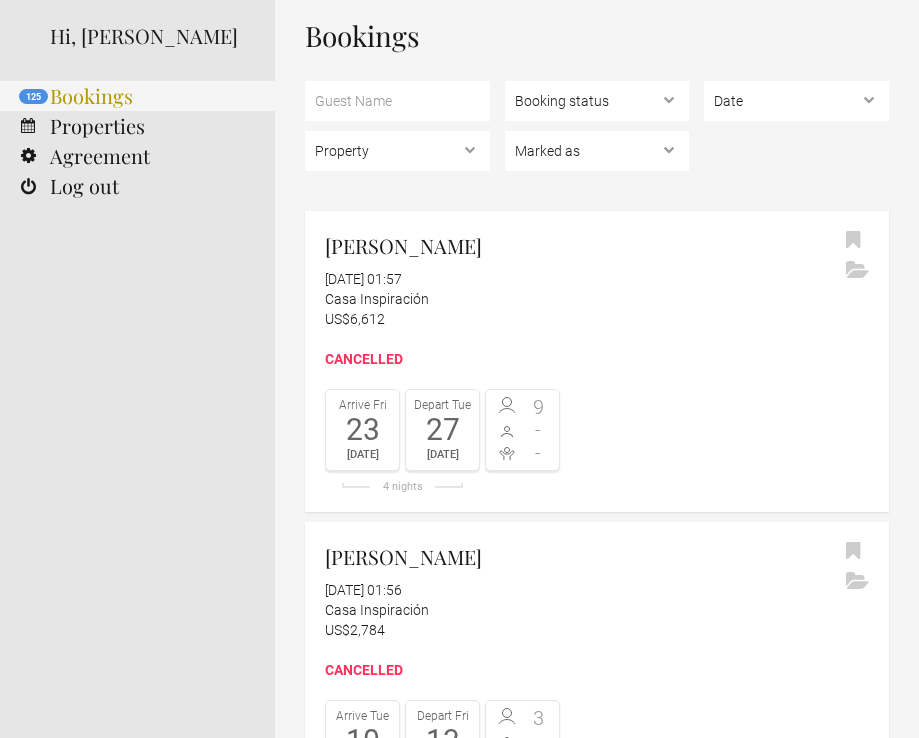 click on "125
Bookings" at bounding box center (137, 96) 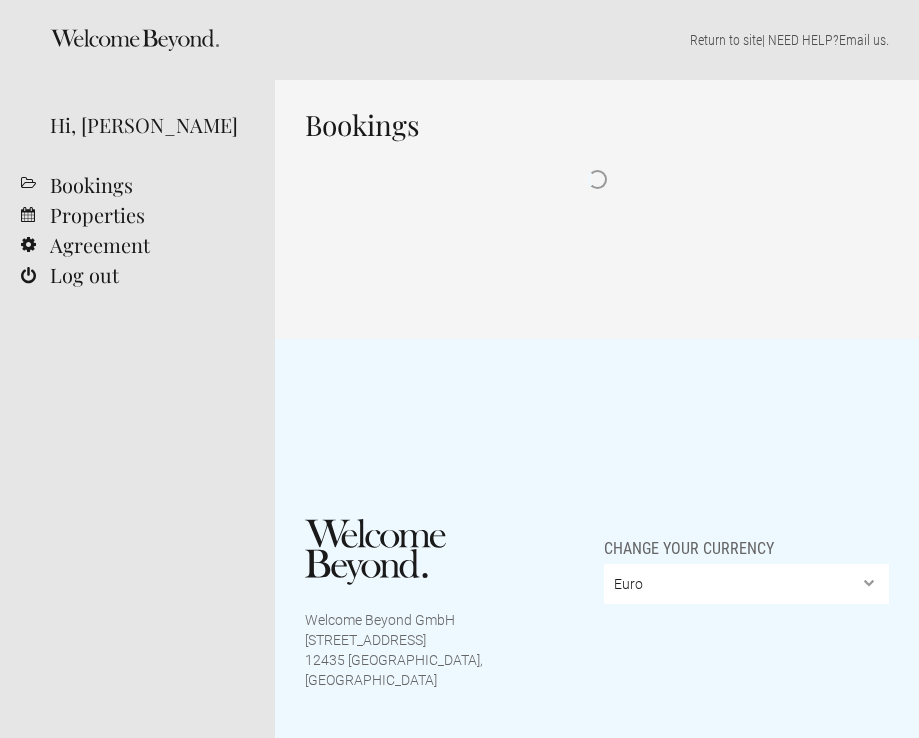 select on "EUR" 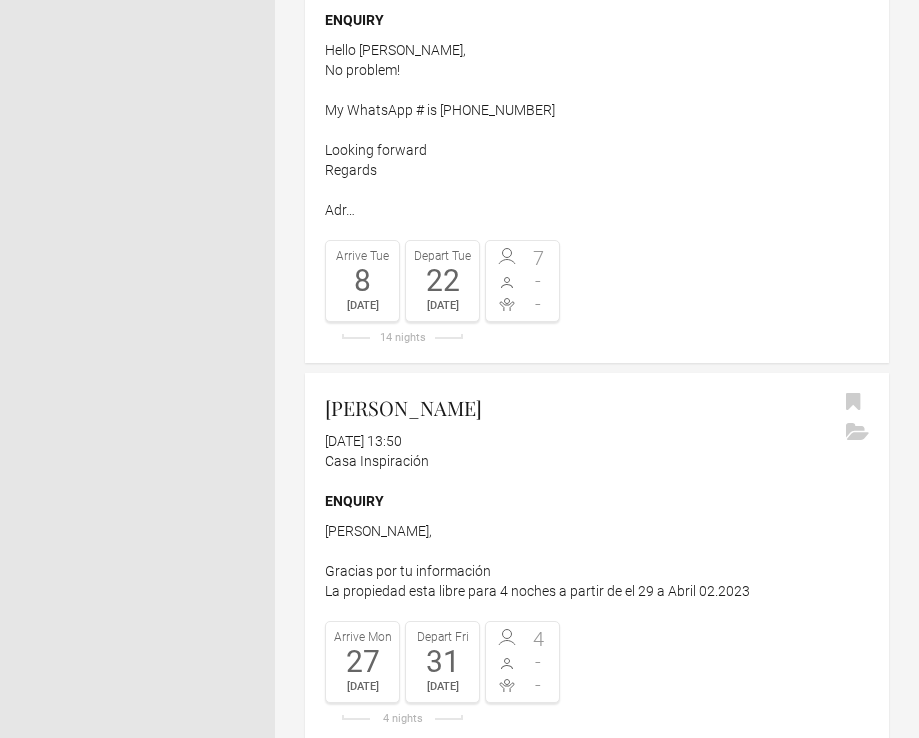 scroll, scrollTop: 3660, scrollLeft: 0, axis: vertical 